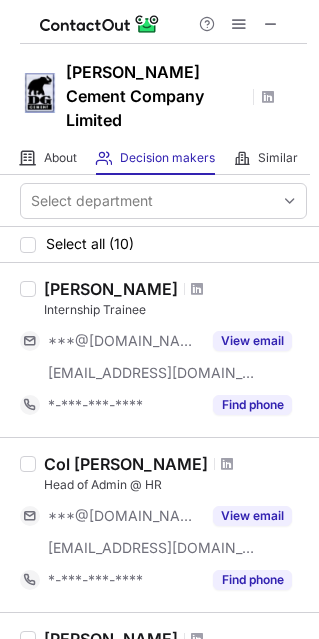 scroll, scrollTop: 0, scrollLeft: 0, axis: both 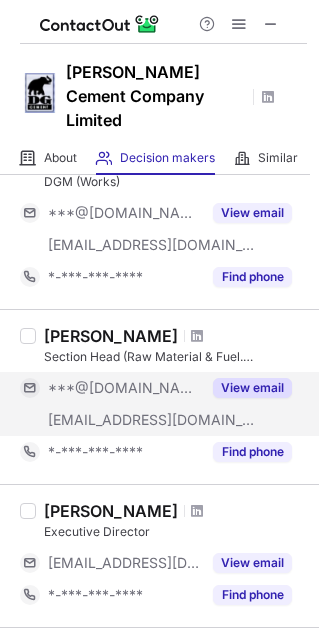 click on "View email" at bounding box center [252, 388] 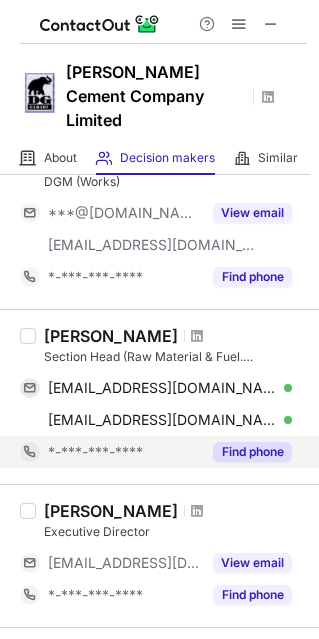 click on "Find phone" at bounding box center [252, 452] 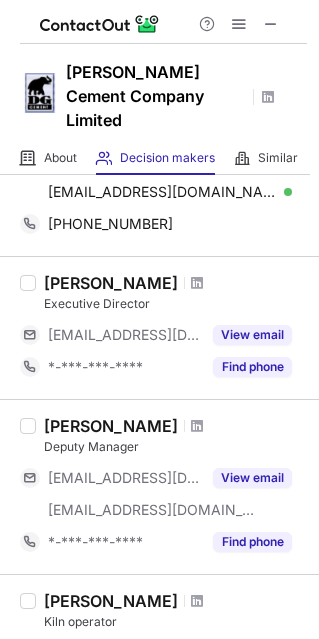 scroll, scrollTop: 716, scrollLeft: 0, axis: vertical 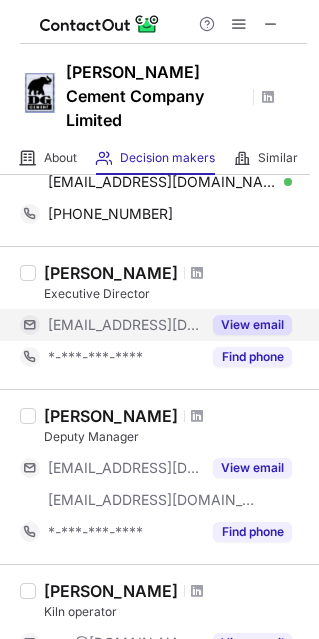 click on "View email" at bounding box center (252, 325) 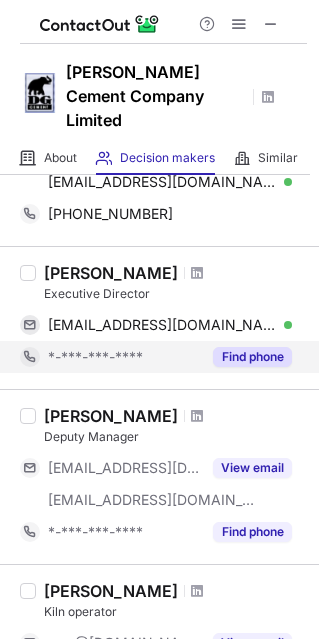 click on "Find phone" at bounding box center [252, 357] 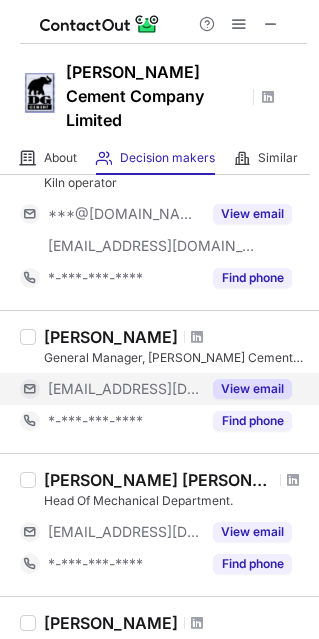scroll, scrollTop: 1113, scrollLeft: 0, axis: vertical 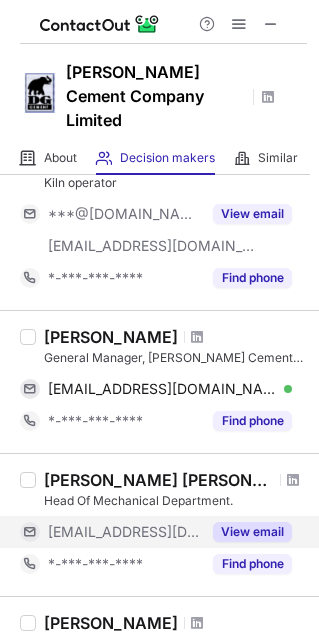 drag, startPoint x: 247, startPoint y: 390, endPoint x: 280, endPoint y: 508, distance: 122.52755 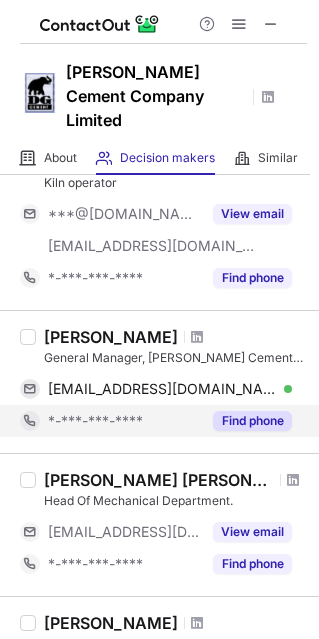 click on "Find phone" at bounding box center (252, 421) 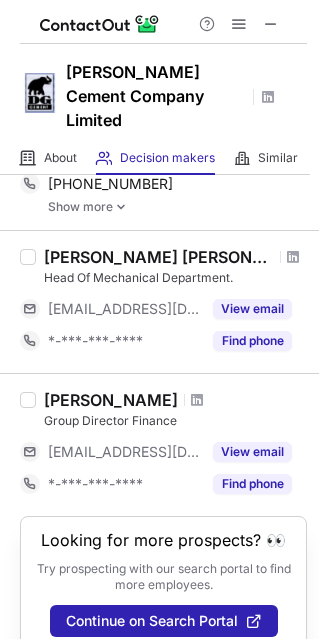 scroll, scrollTop: 1128, scrollLeft: 0, axis: vertical 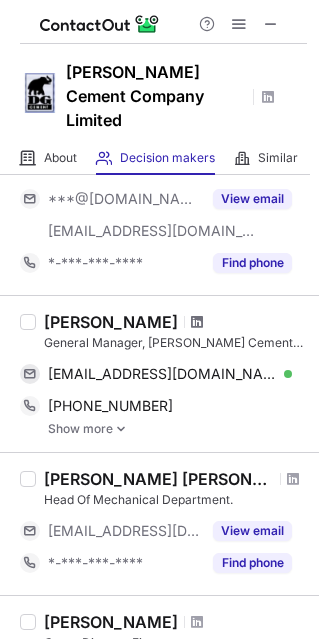 click at bounding box center [197, 322] 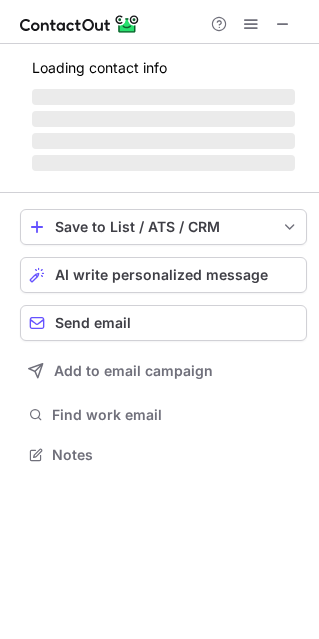 scroll, scrollTop: 10, scrollLeft: 10, axis: both 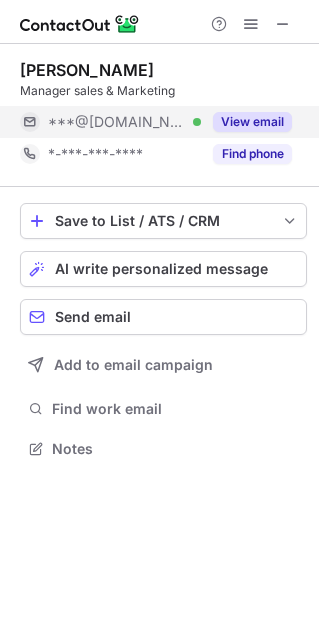 click on "View email" at bounding box center [252, 122] 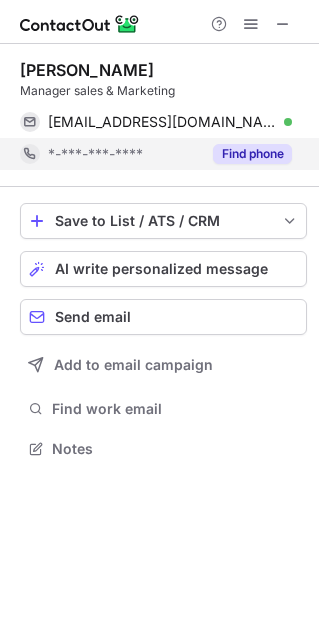 click on "Find phone" at bounding box center (252, 154) 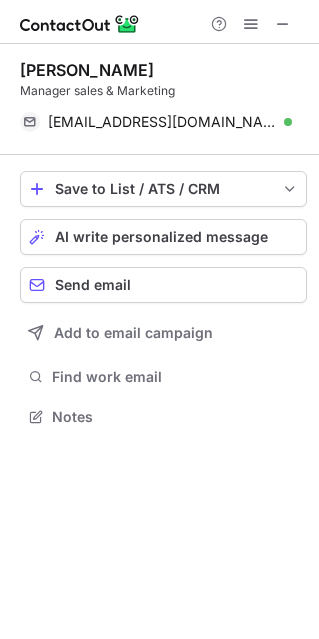 scroll, scrollTop: 402, scrollLeft: 319, axis: both 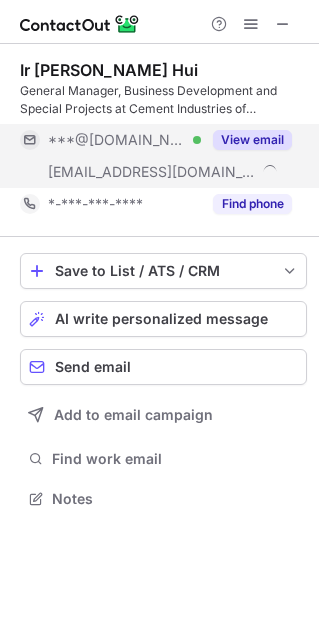 click on "View email" at bounding box center (252, 140) 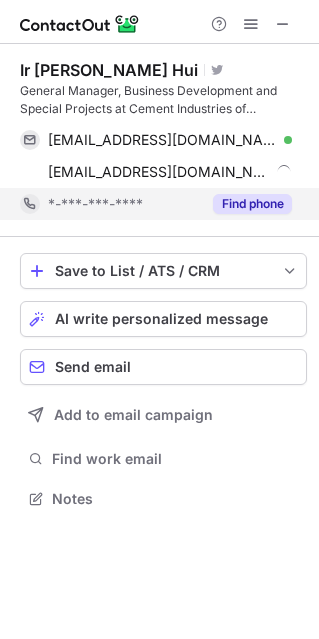 click on "Find phone" at bounding box center [252, 204] 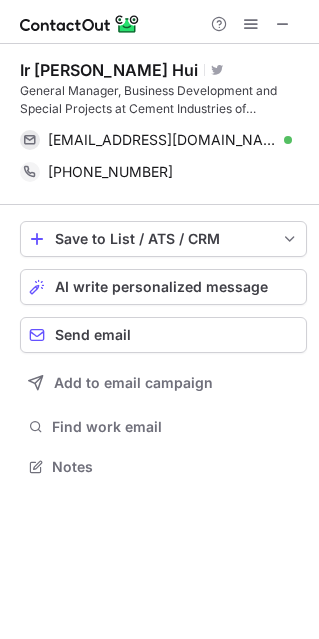 scroll, scrollTop: 452, scrollLeft: 319, axis: both 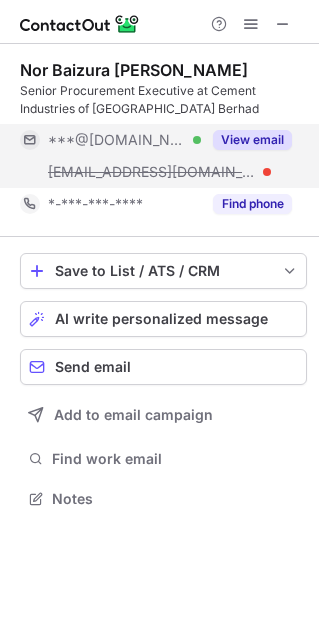 click on "View email" at bounding box center (252, 140) 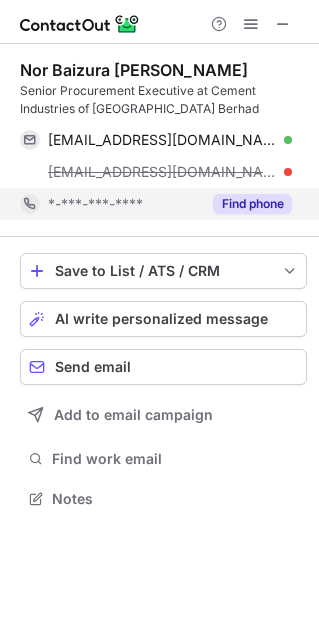click on "Find phone" at bounding box center (252, 204) 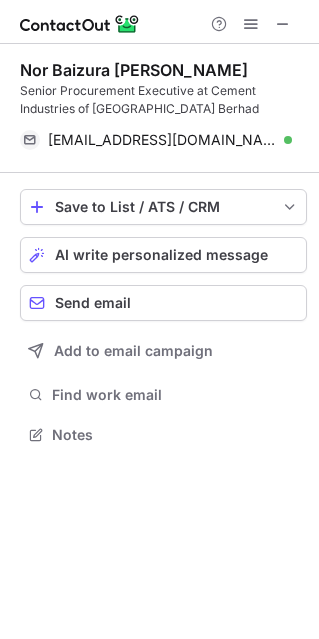 scroll, scrollTop: 420, scrollLeft: 319, axis: both 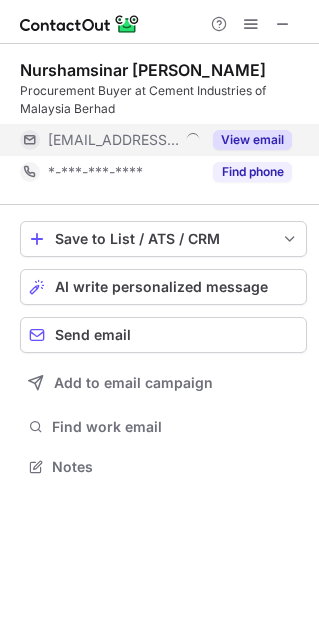 click on "View email" at bounding box center (252, 140) 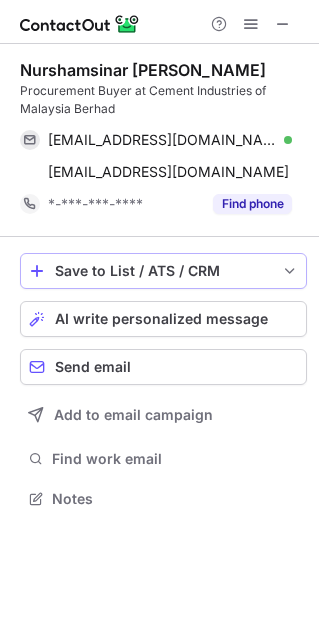 scroll, scrollTop: 10, scrollLeft: 10, axis: both 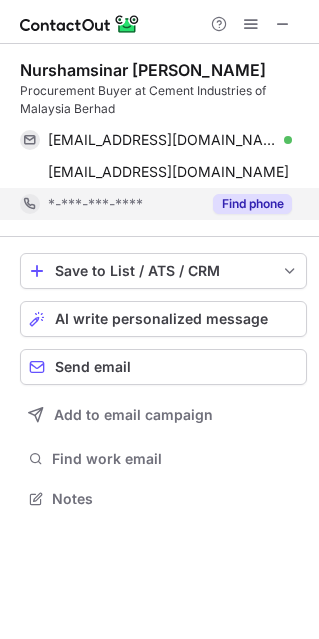 click on "Find phone" at bounding box center (252, 204) 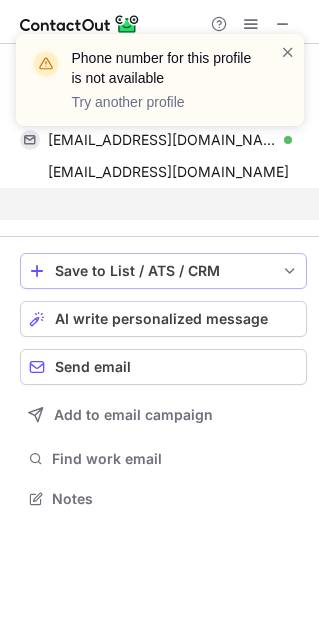 scroll, scrollTop: 452, scrollLeft: 319, axis: both 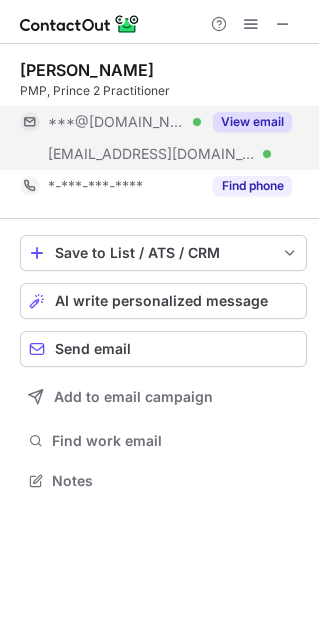 click on "View email" at bounding box center (252, 122) 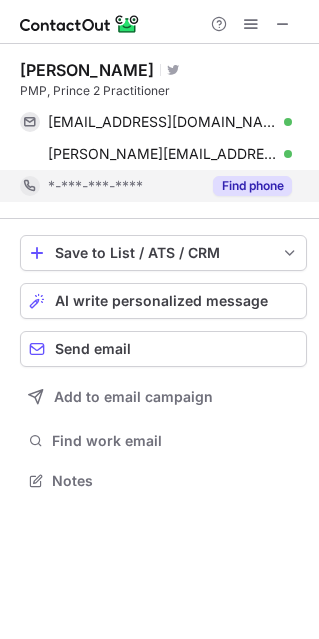click on "Find phone" at bounding box center [252, 186] 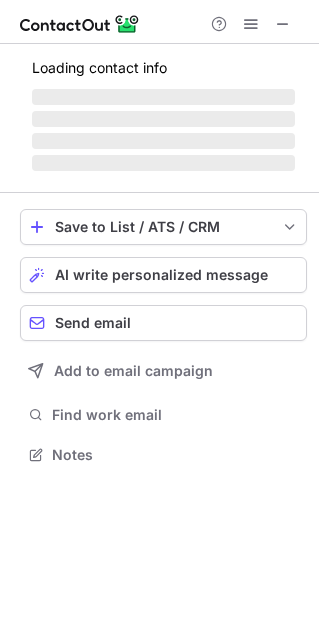 scroll, scrollTop: 10, scrollLeft: 10, axis: both 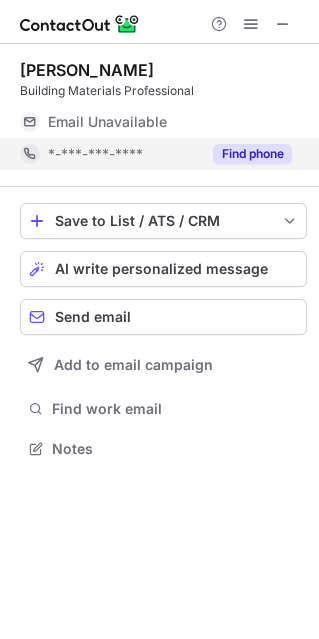 click on "Find phone" at bounding box center [252, 154] 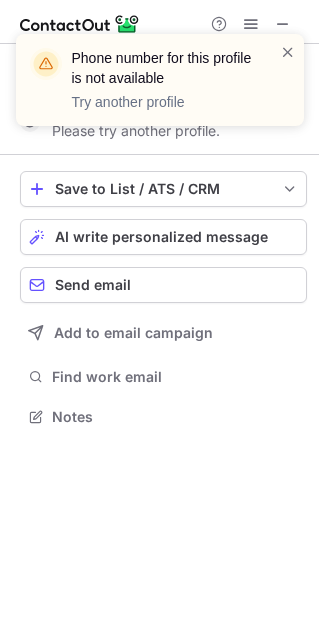scroll, scrollTop: 402, scrollLeft: 319, axis: both 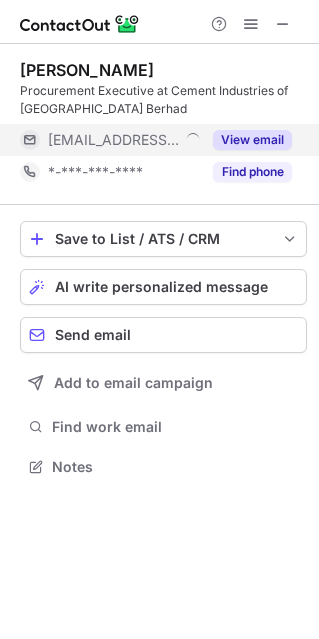 click on "View email" at bounding box center [252, 140] 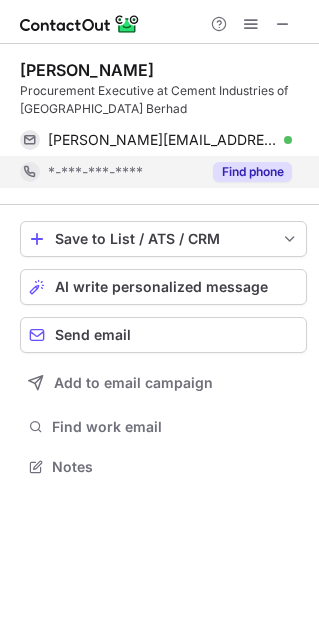 click on "Find phone" at bounding box center [252, 172] 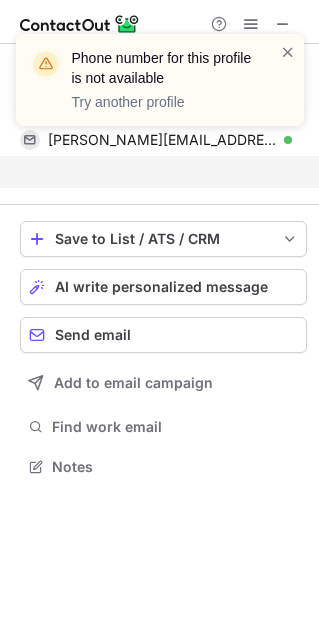 scroll, scrollTop: 420, scrollLeft: 319, axis: both 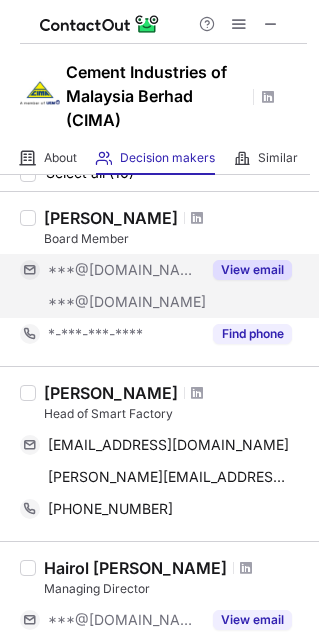 click on "View email" at bounding box center (252, 270) 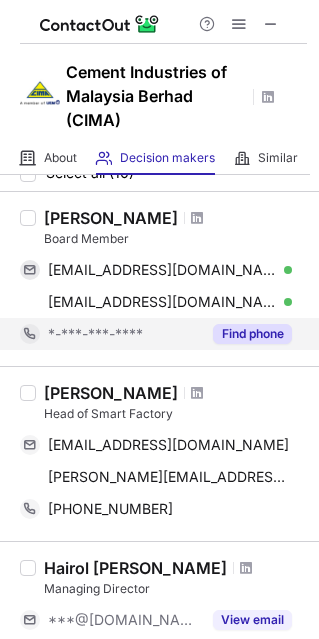 click on "Find phone" at bounding box center [252, 334] 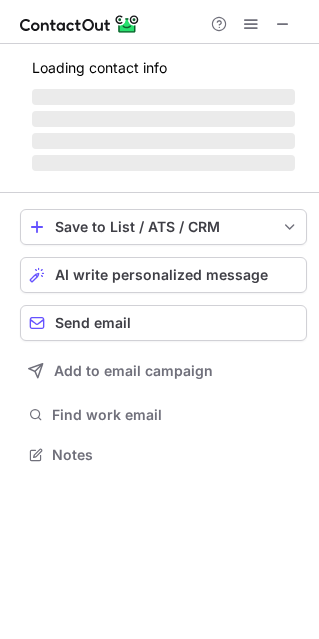 scroll, scrollTop: 10, scrollLeft: 10, axis: both 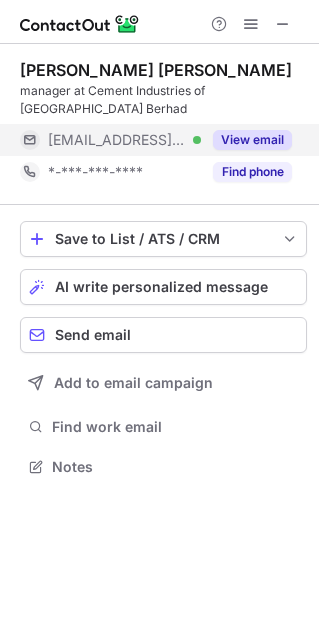 click on "View email" at bounding box center (252, 140) 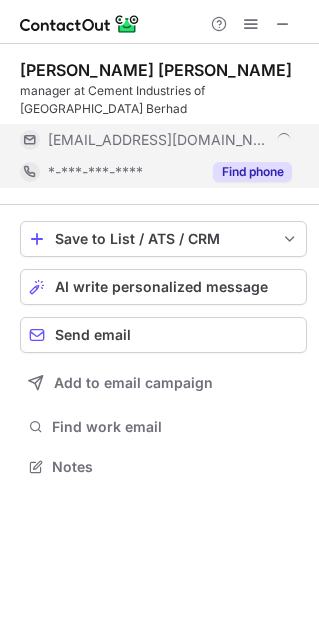 scroll, scrollTop: 10, scrollLeft: 10, axis: both 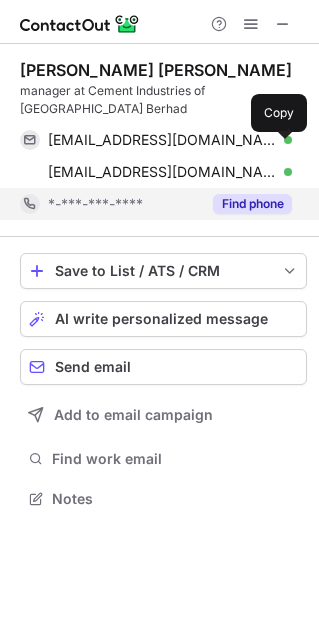 click on "khuzairi.karim@cima.com.my Verified" at bounding box center [170, 172] 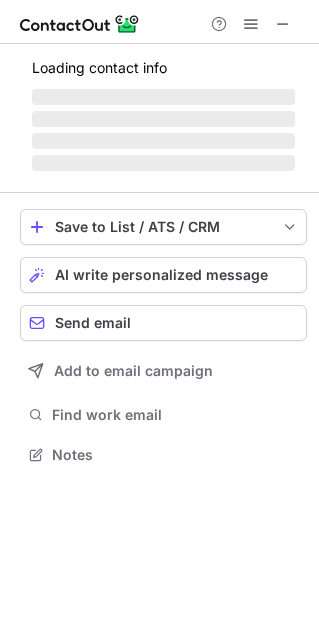scroll, scrollTop: 442, scrollLeft: 319, axis: both 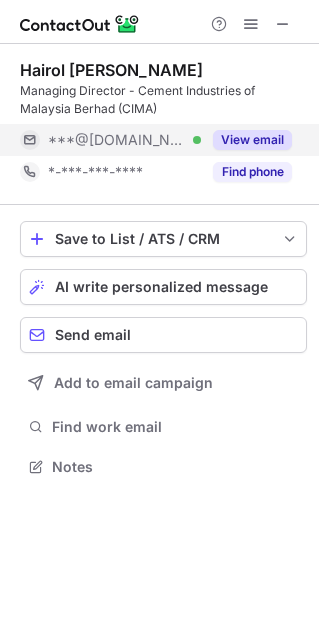 click on "View email" at bounding box center (252, 140) 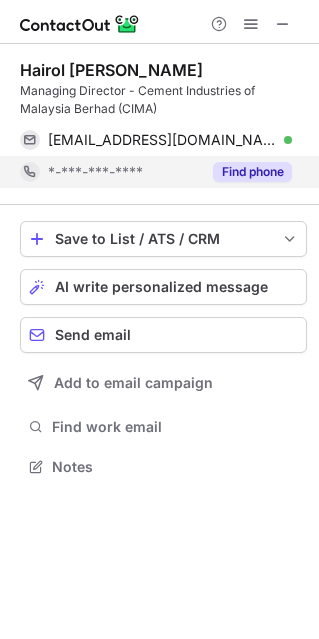 click on "Find phone" at bounding box center [252, 172] 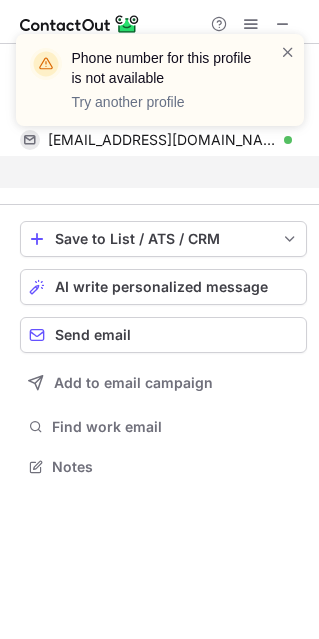 scroll, scrollTop: 420, scrollLeft: 319, axis: both 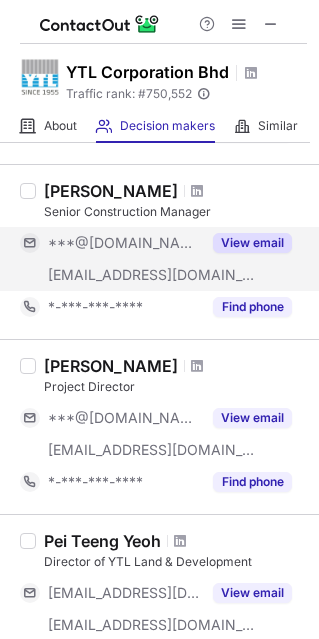 click on "View email" at bounding box center (252, 243) 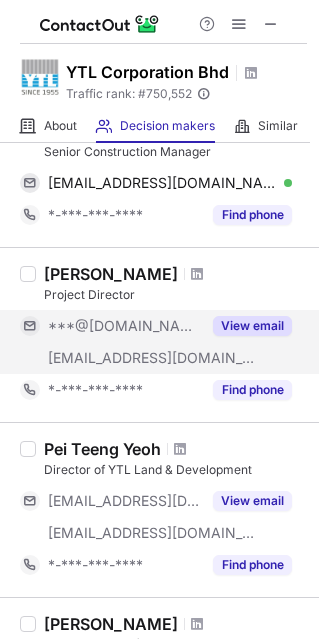 scroll, scrollTop: 588, scrollLeft: 0, axis: vertical 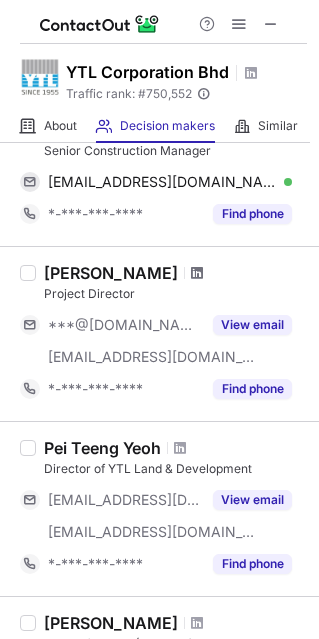 click at bounding box center [197, 273] 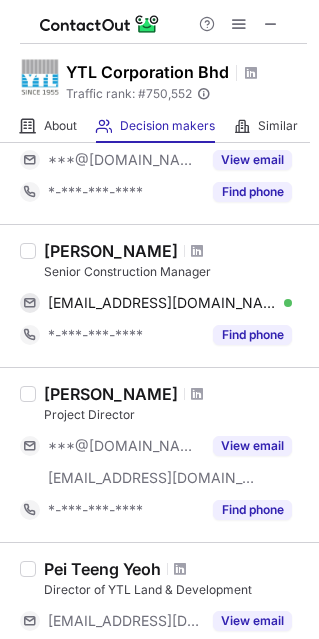 scroll, scrollTop: 465, scrollLeft: 0, axis: vertical 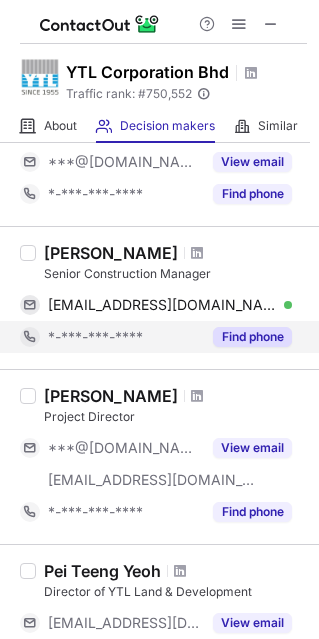 click on "Find phone" at bounding box center [252, 337] 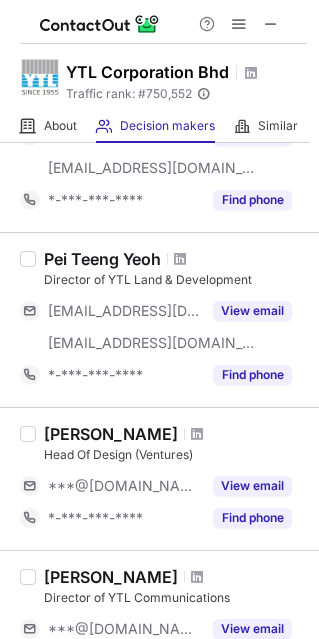 scroll, scrollTop: 797, scrollLeft: 0, axis: vertical 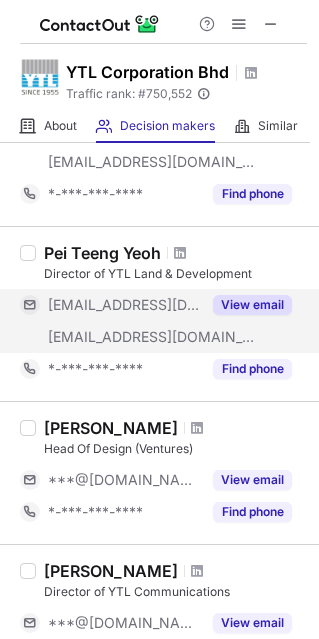 click on "View email" at bounding box center (252, 305) 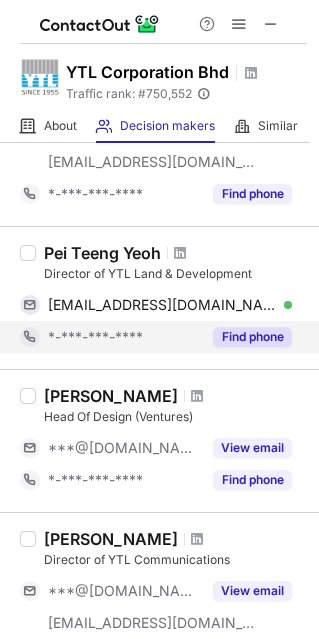 click on "Find phone" at bounding box center [252, 337] 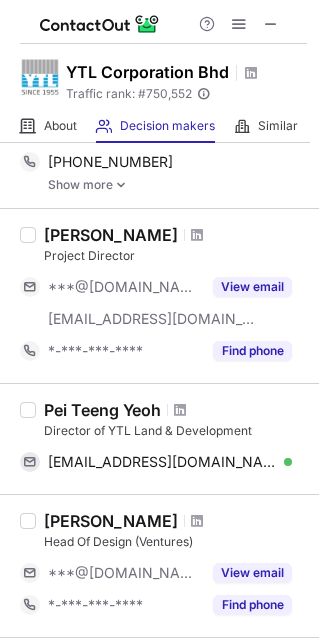 scroll, scrollTop: 520, scrollLeft: 0, axis: vertical 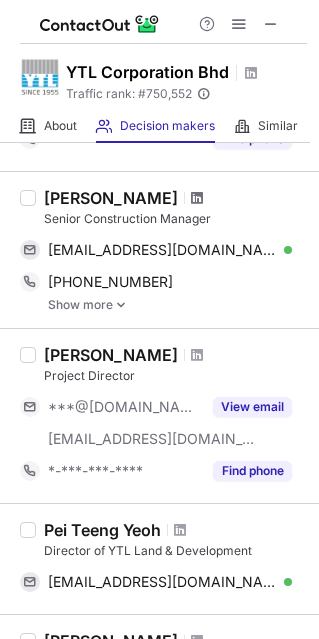 click at bounding box center [197, 198] 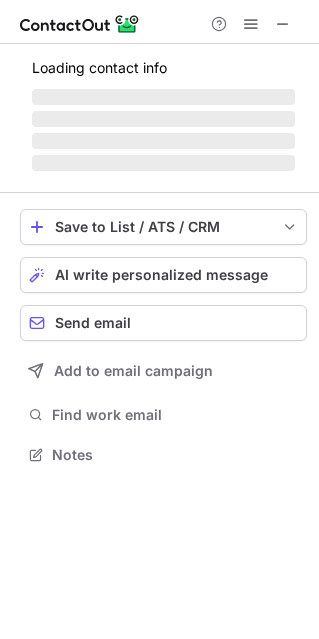 scroll, scrollTop: 10, scrollLeft: 10, axis: both 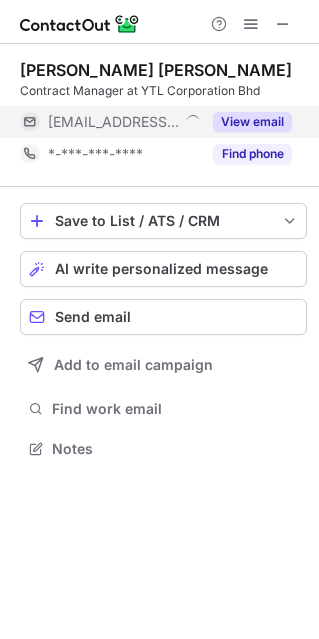 click on "View email" at bounding box center (252, 122) 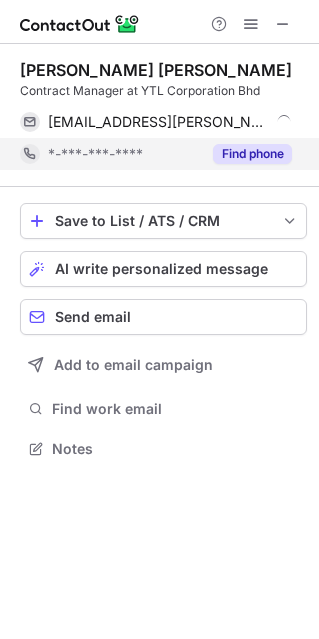 click on "Find phone" at bounding box center [252, 154] 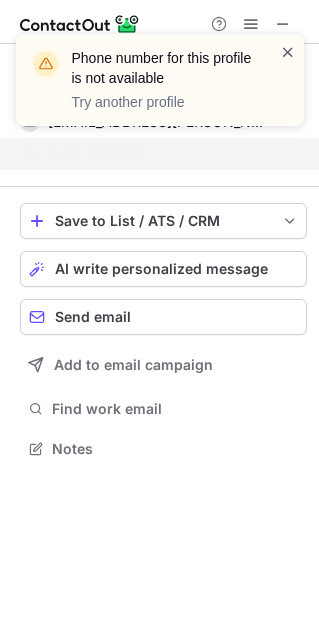 click at bounding box center (288, 52) 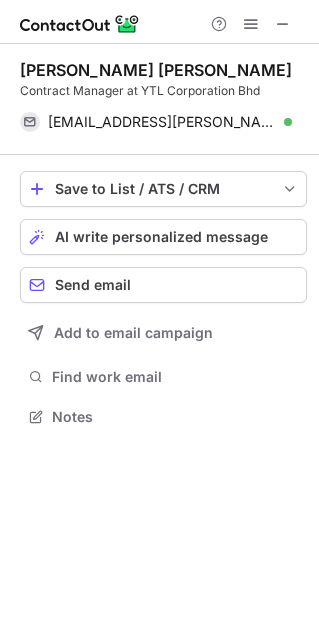 scroll, scrollTop: 402, scrollLeft: 319, axis: both 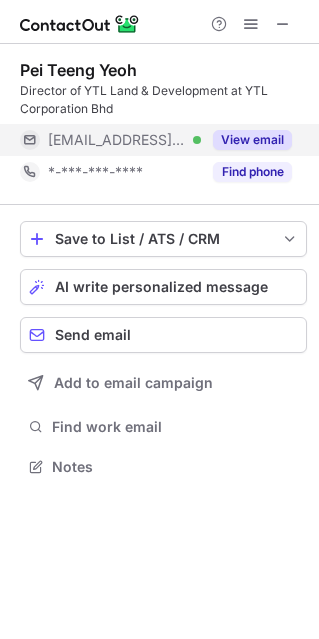 click on "View email" at bounding box center [252, 140] 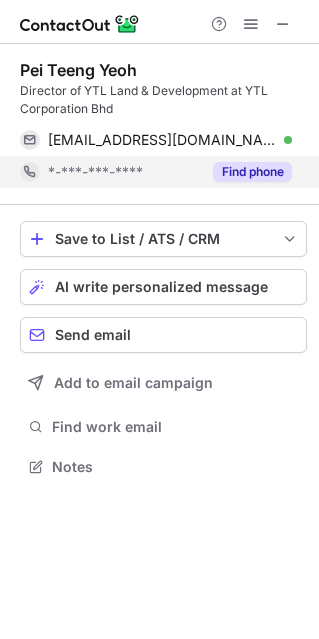 click on "Find phone" at bounding box center (252, 172) 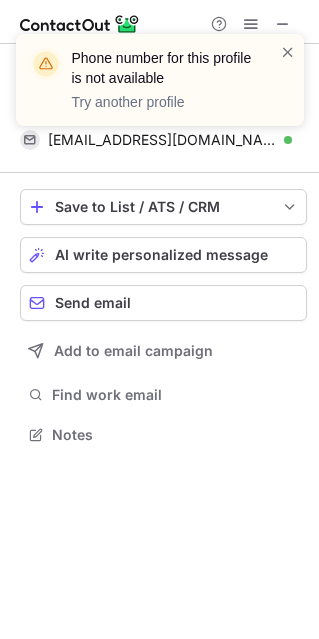 scroll, scrollTop: 420, scrollLeft: 319, axis: both 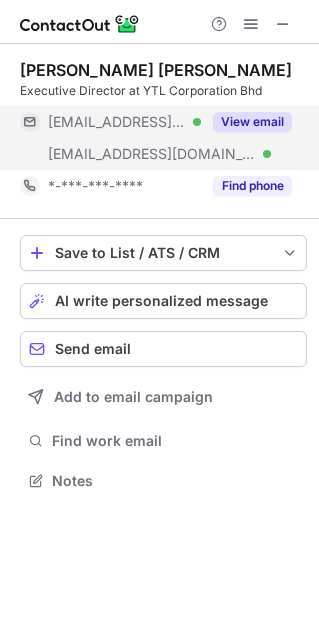 click on "View email" at bounding box center [252, 122] 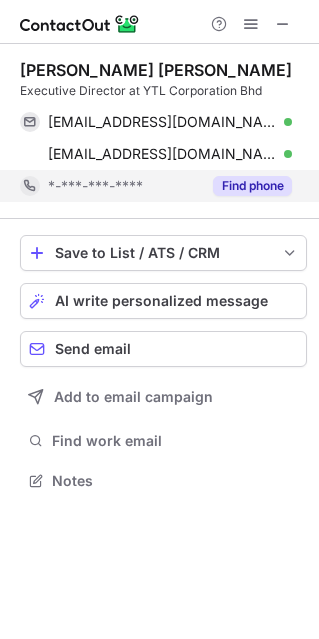 click on "Find phone" at bounding box center (252, 186) 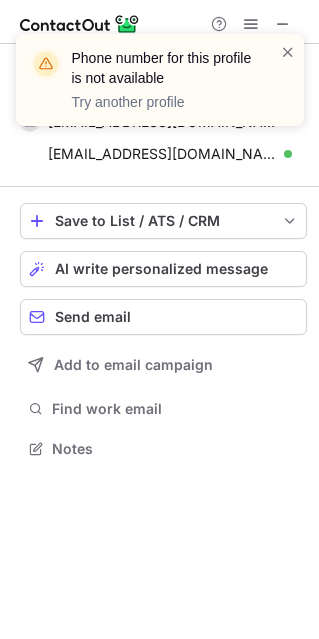 scroll, scrollTop: 434, scrollLeft: 319, axis: both 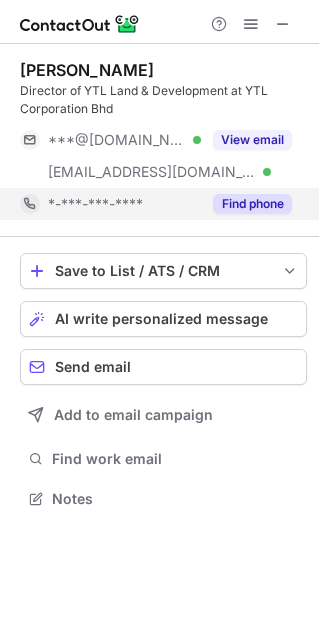drag, startPoint x: 246, startPoint y: 131, endPoint x: 250, endPoint y: 209, distance: 78.10249 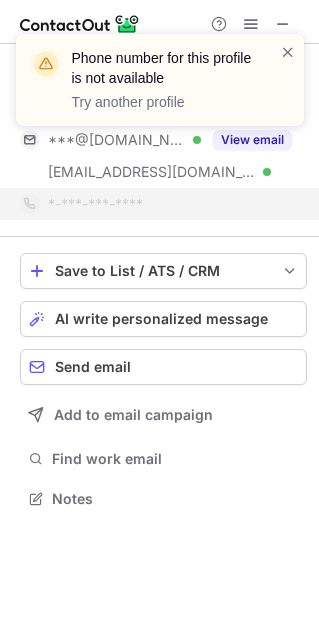 click on "Phone number for this profile is not available Try another profile" at bounding box center [160, 88] 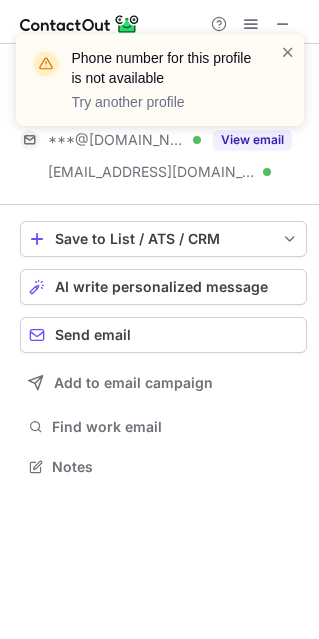 scroll, scrollTop: 452, scrollLeft: 319, axis: both 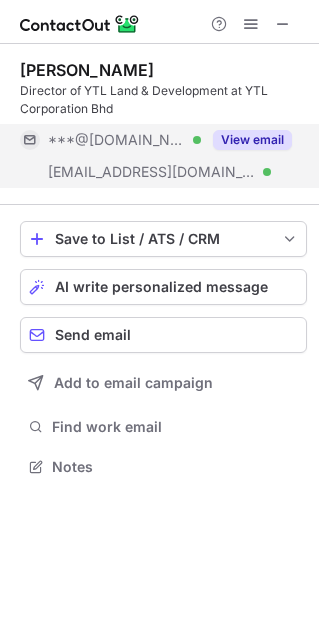 click on "View email" at bounding box center [252, 140] 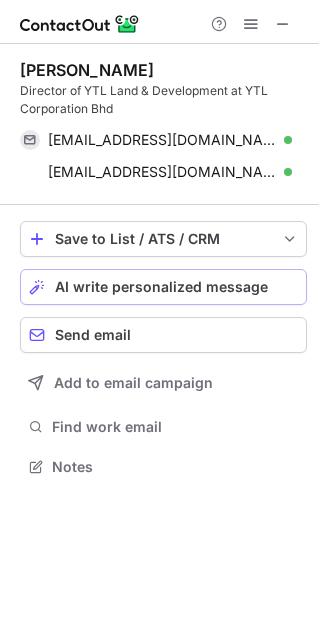 click on "AI write personalized message" at bounding box center (161, 287) 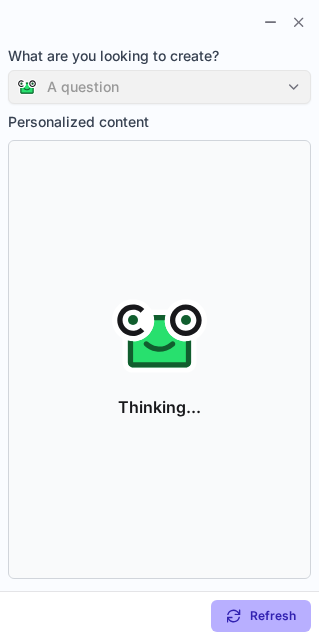 click on "A question" at bounding box center [159, 87] 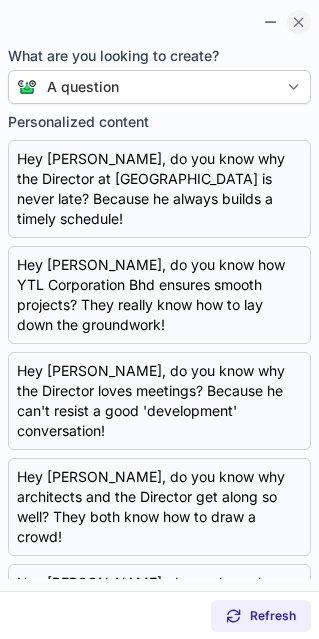click at bounding box center (299, 22) 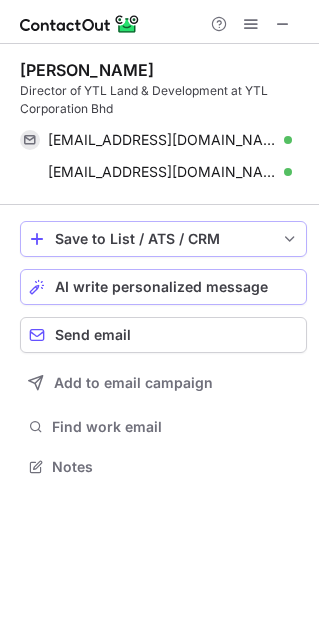 click at bounding box center [290, 239] 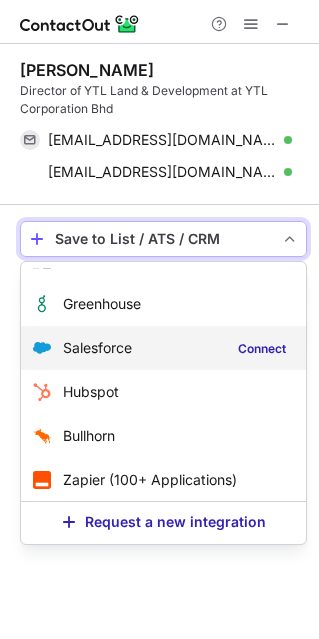 scroll, scrollTop: 0, scrollLeft: 0, axis: both 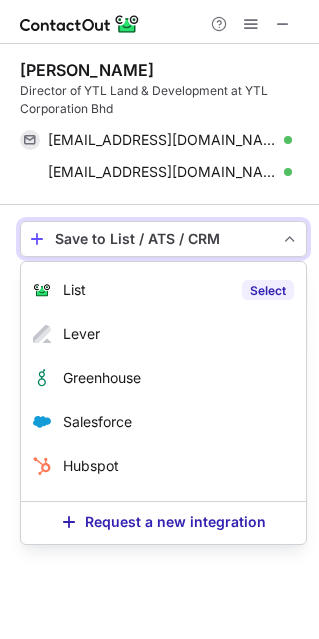 click on "Select" at bounding box center [268, 290] 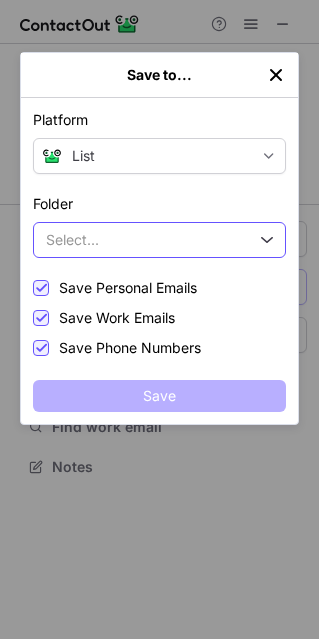 click on "Select..." at bounding box center (159, 240) 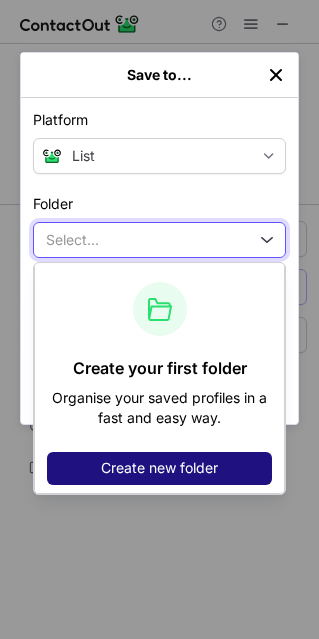 click on "Create new folder" at bounding box center (159, 468) 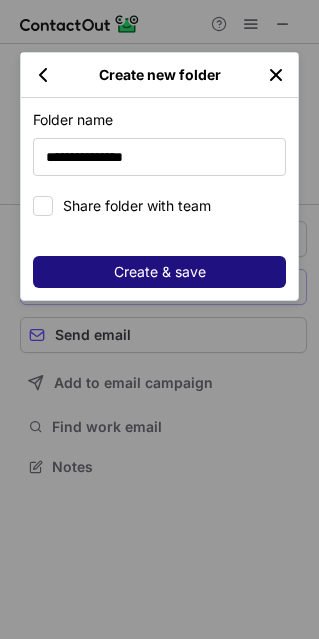 type on "**********" 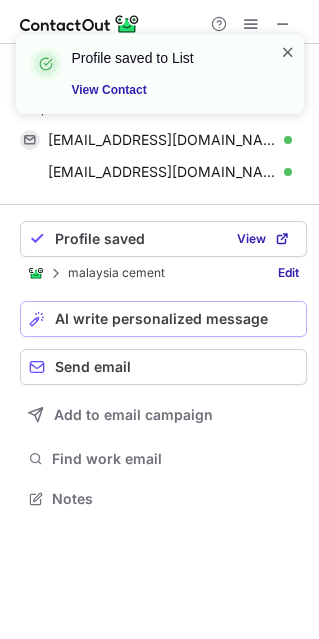 click at bounding box center [288, 52] 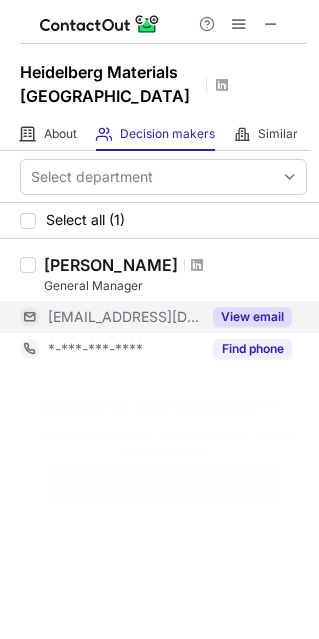 click on "View email" at bounding box center (252, 317) 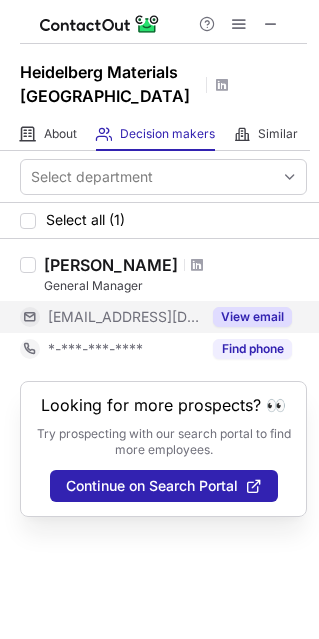 click on "View email" at bounding box center [252, 317] 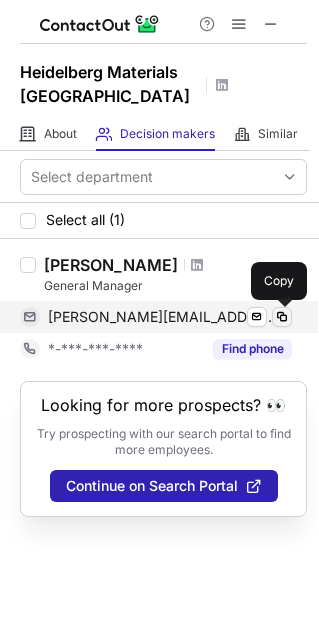 click at bounding box center (282, 317) 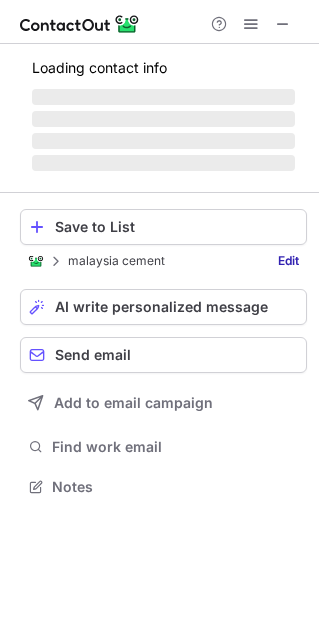 scroll, scrollTop: 10, scrollLeft: 10, axis: both 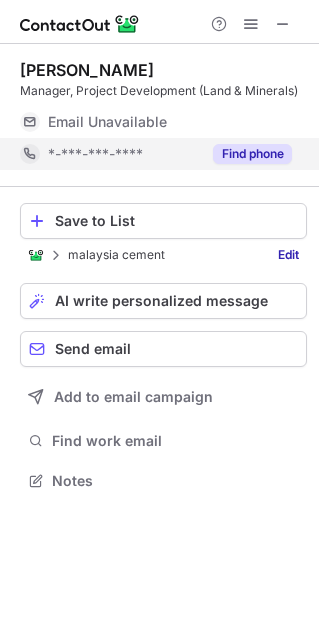 click on "Find phone" at bounding box center [246, 154] 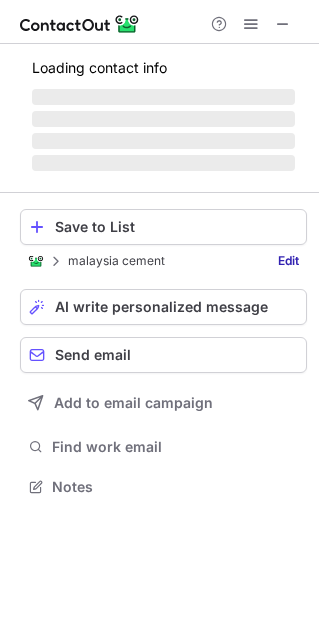 scroll, scrollTop: 10, scrollLeft: 10, axis: both 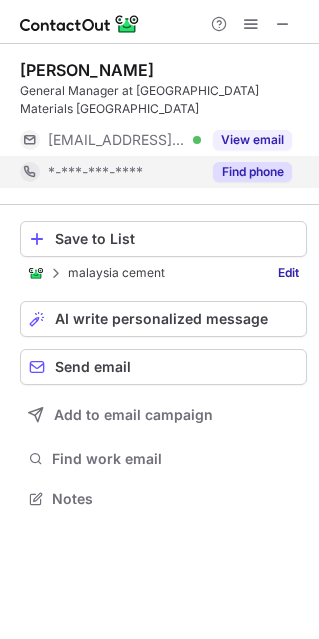 click on "Find phone" at bounding box center [252, 172] 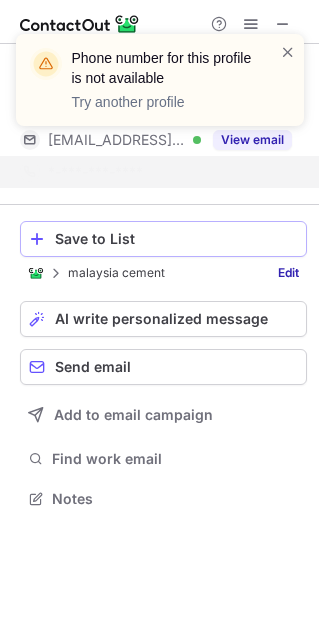 click on "Save to List" at bounding box center (176, 239) 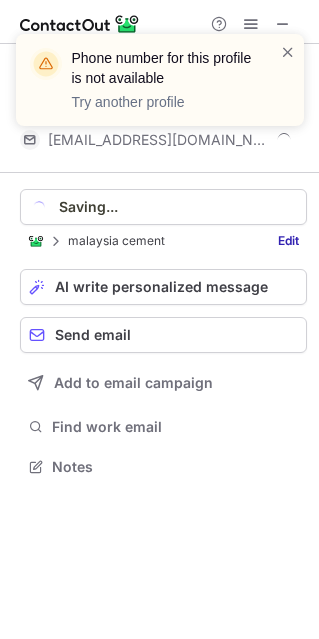 scroll, scrollTop: 434, scrollLeft: 319, axis: both 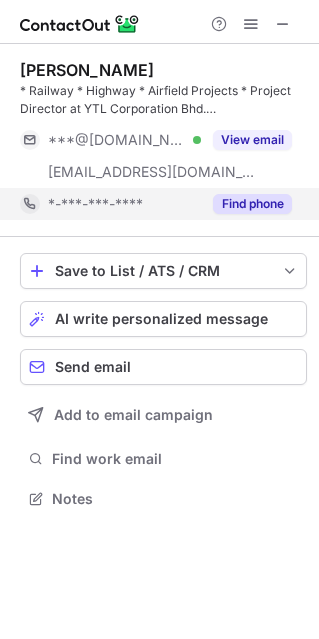 drag, startPoint x: 235, startPoint y: 142, endPoint x: 240, endPoint y: 199, distance: 57.21888 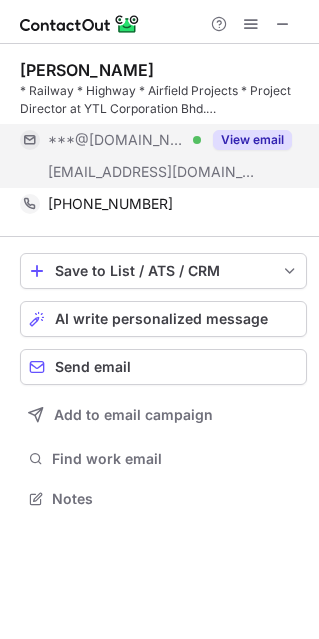 click on "View email" at bounding box center (252, 140) 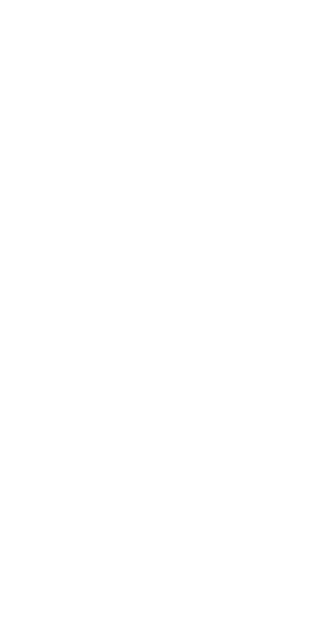 scroll, scrollTop: 0, scrollLeft: 0, axis: both 